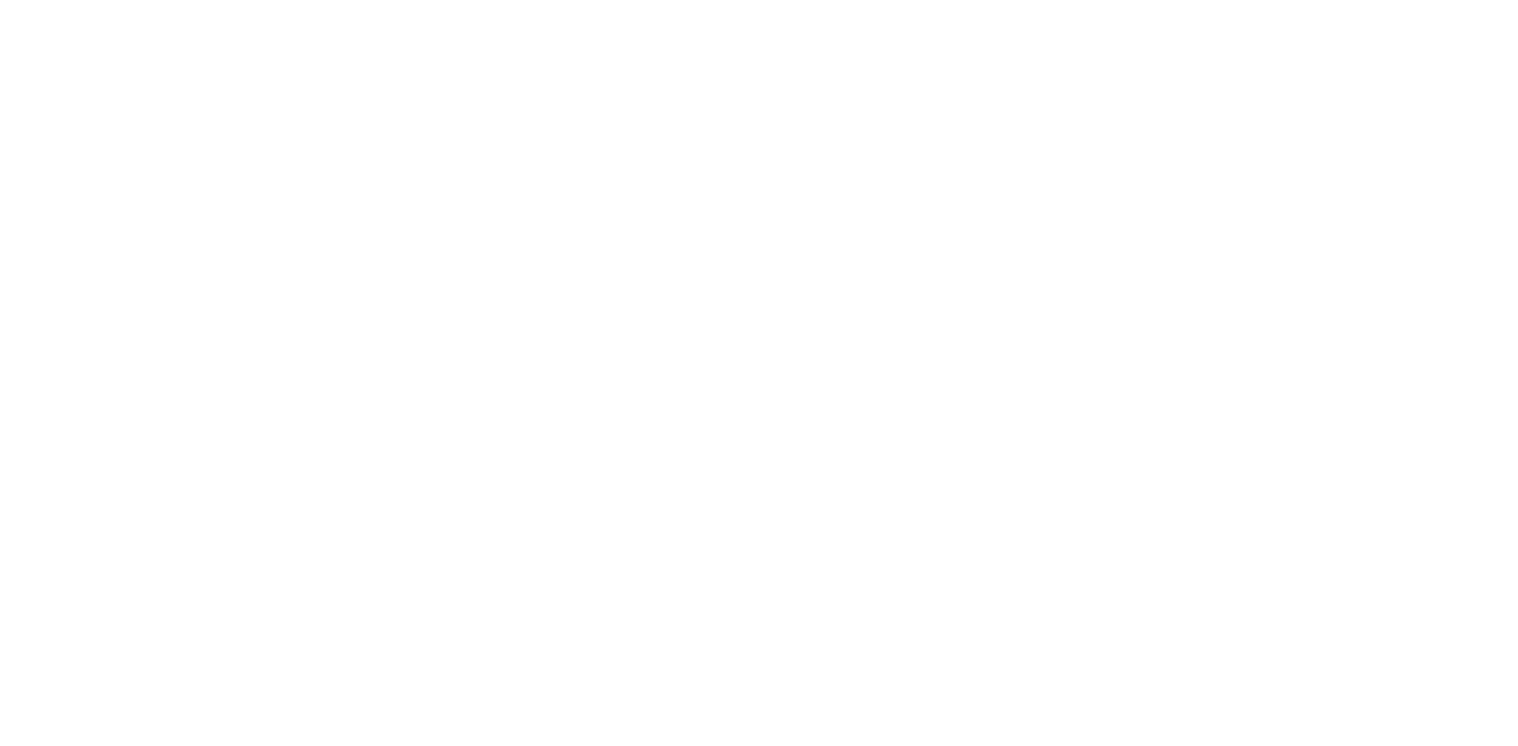 scroll, scrollTop: 0, scrollLeft: 0, axis: both 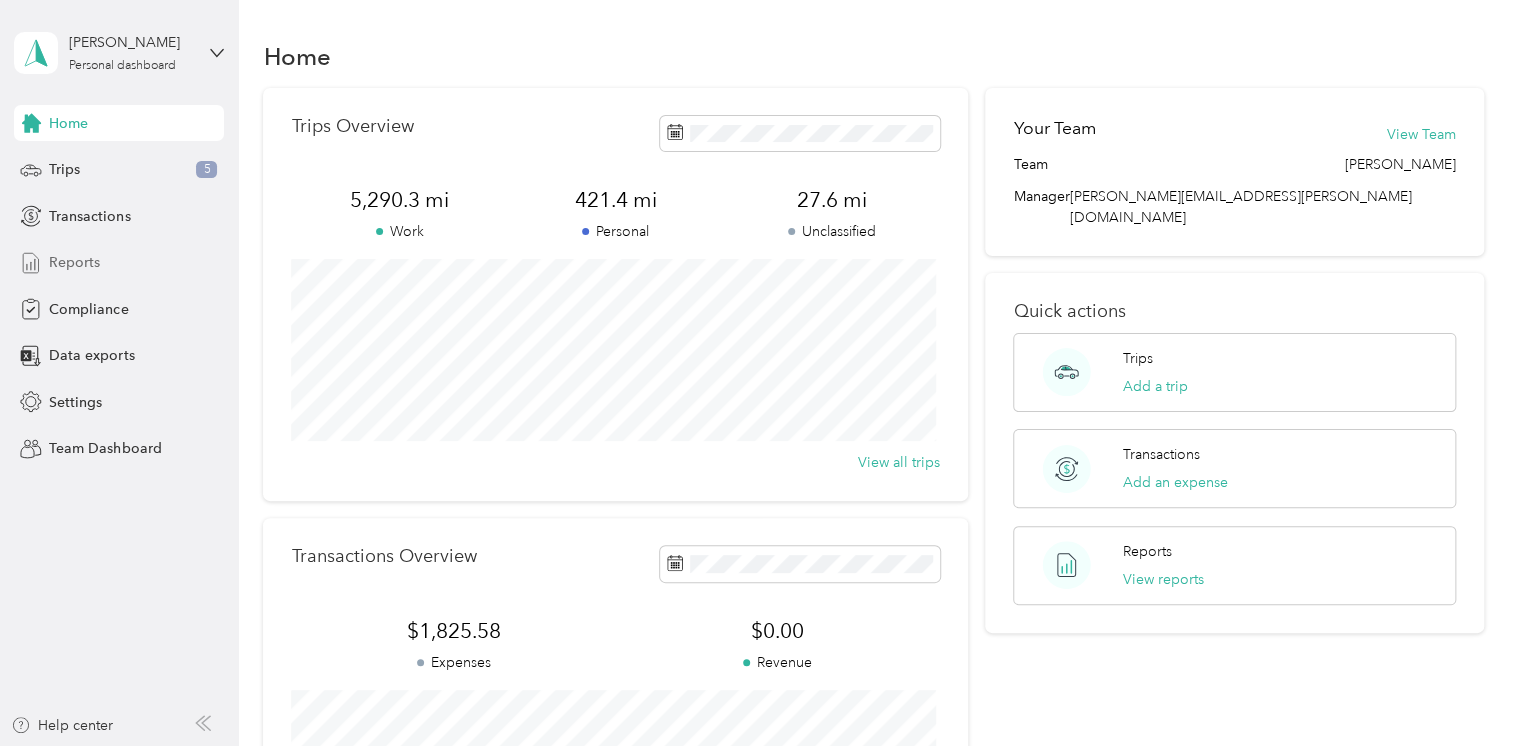 click on "Reports" at bounding box center (74, 262) 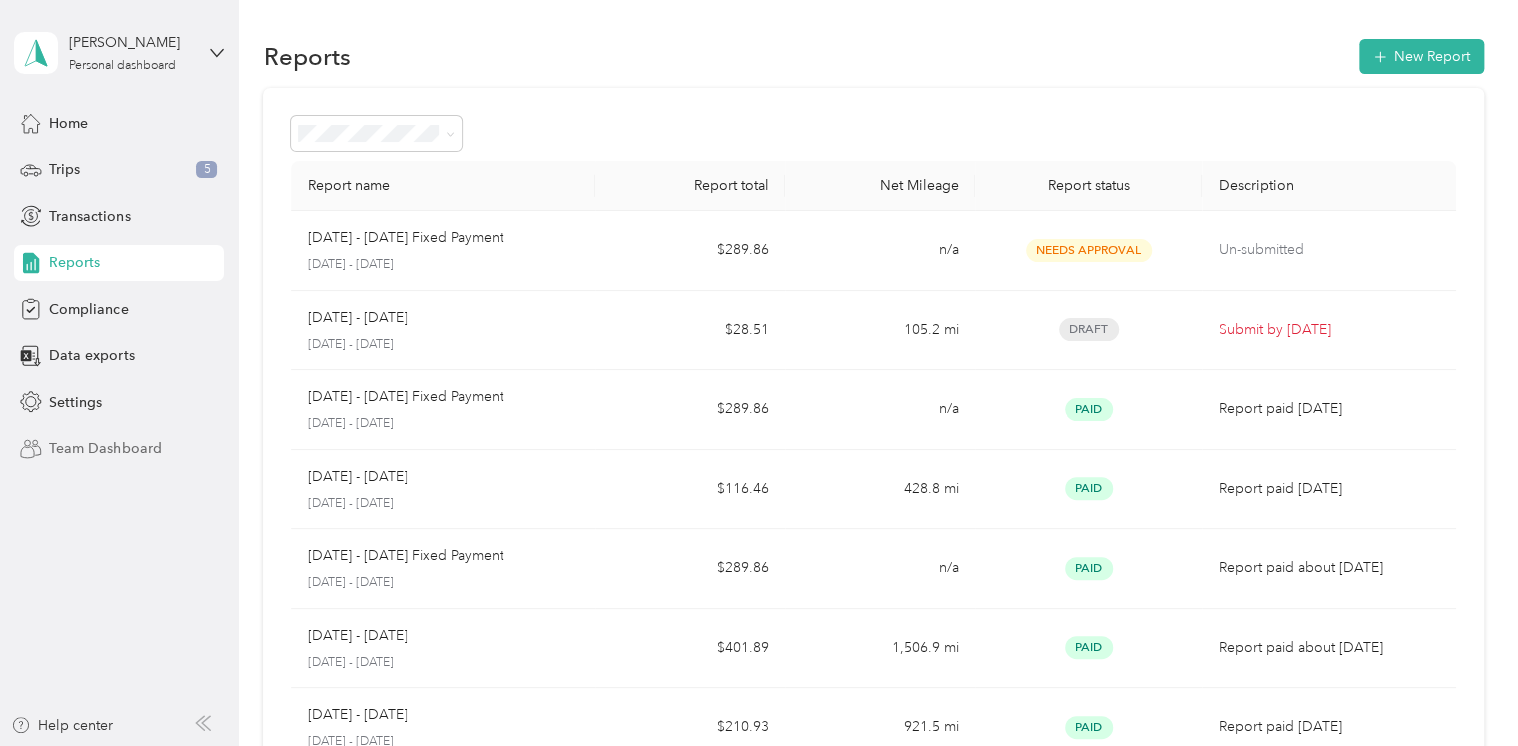 click on "Team Dashboard" at bounding box center (105, 448) 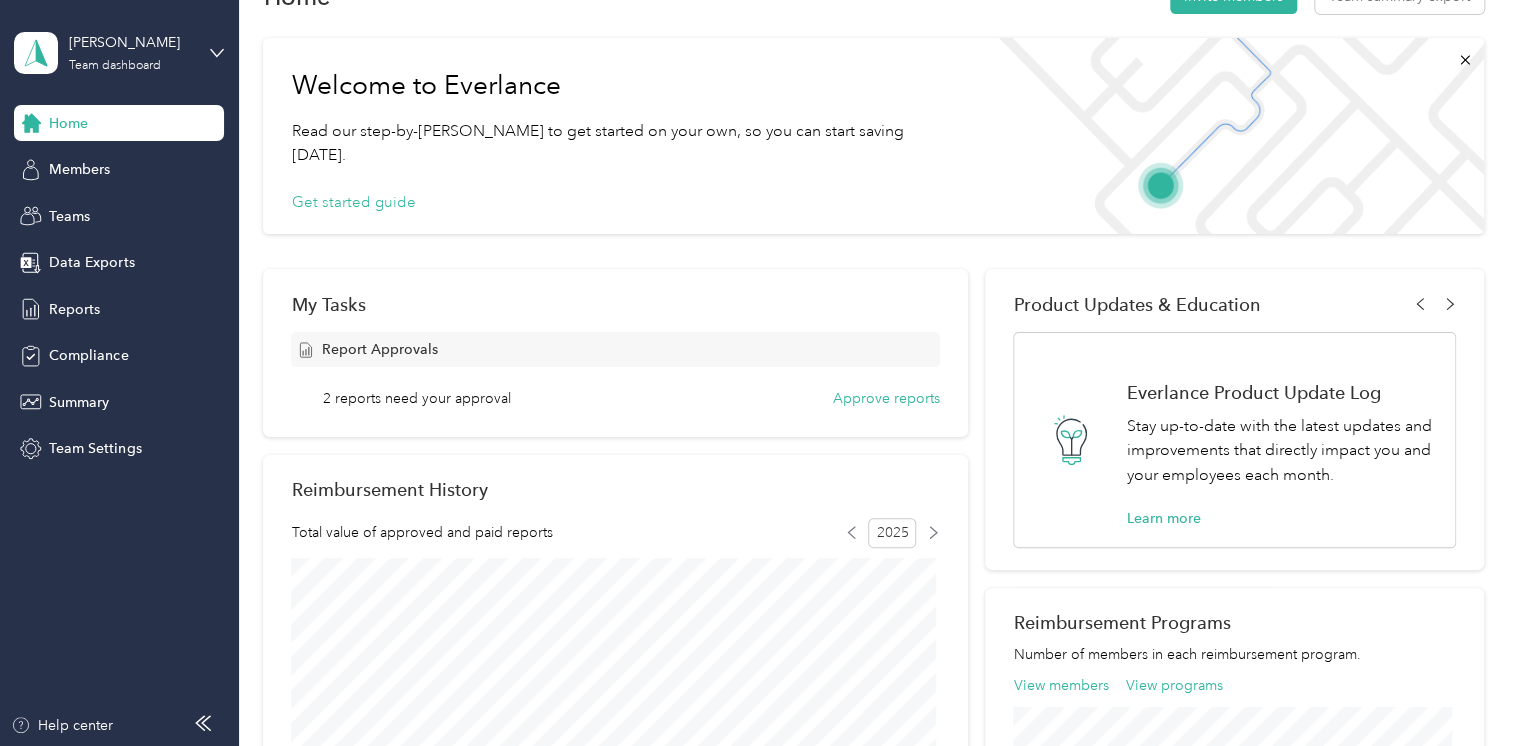 scroll, scrollTop: 0, scrollLeft: 0, axis: both 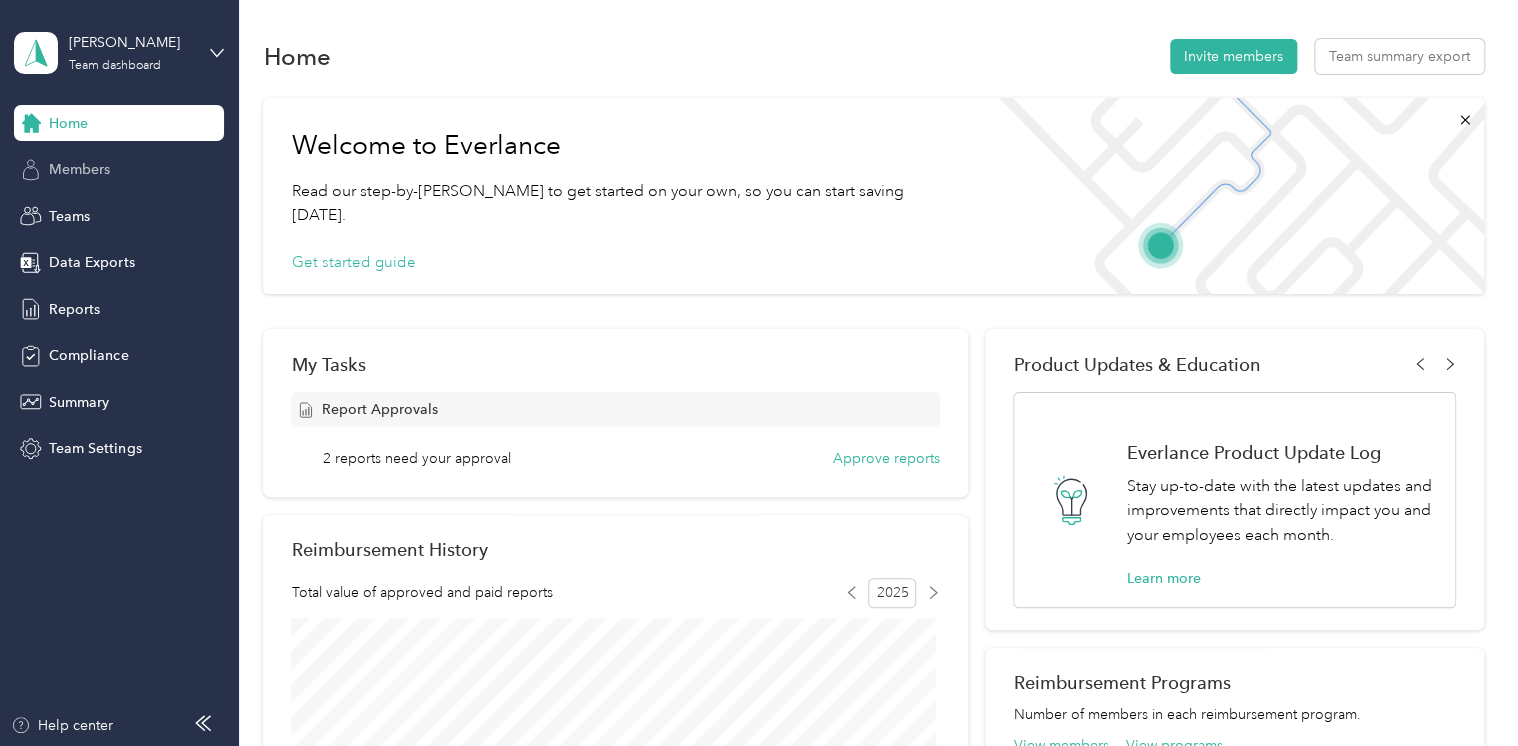 click on "Members" at bounding box center [79, 169] 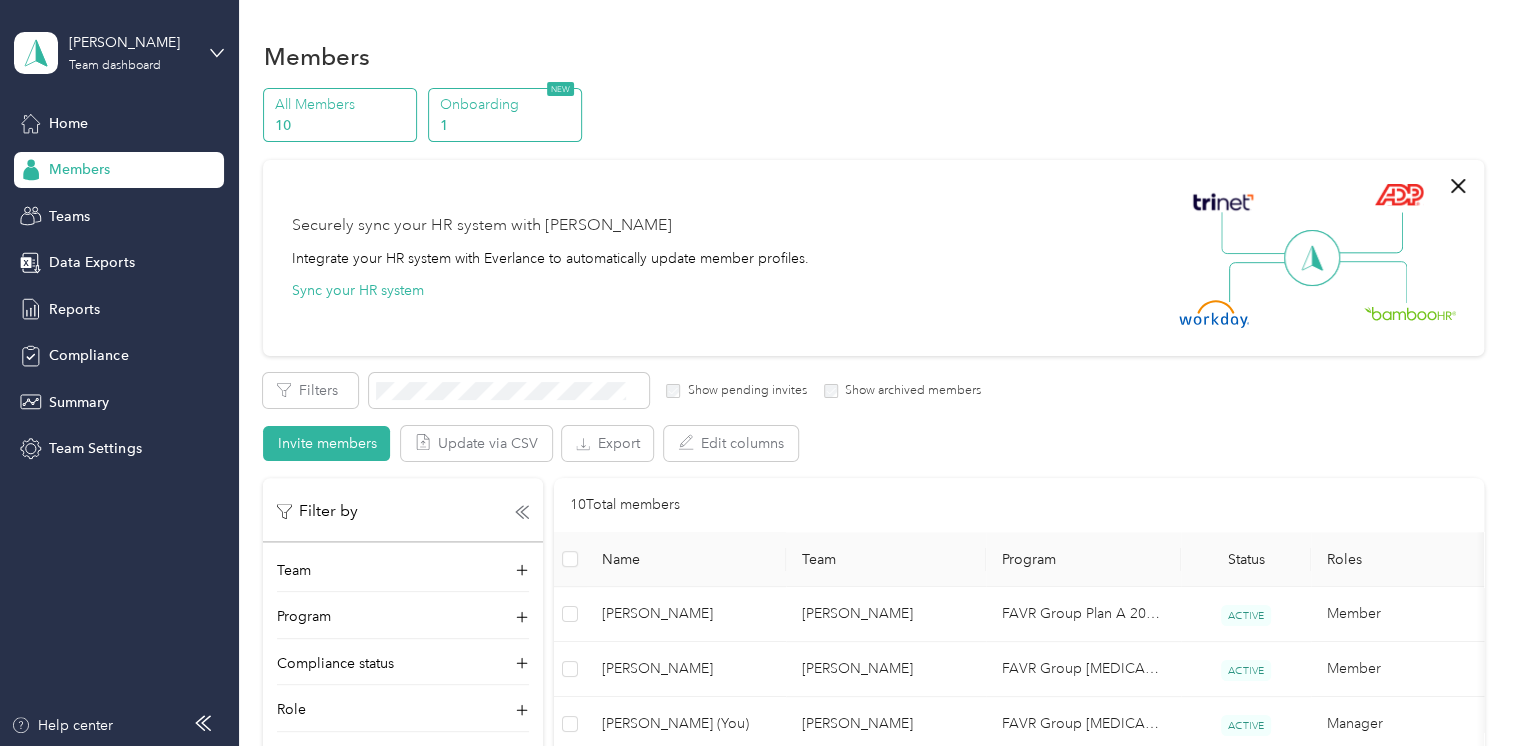 click on "1" at bounding box center (507, 125) 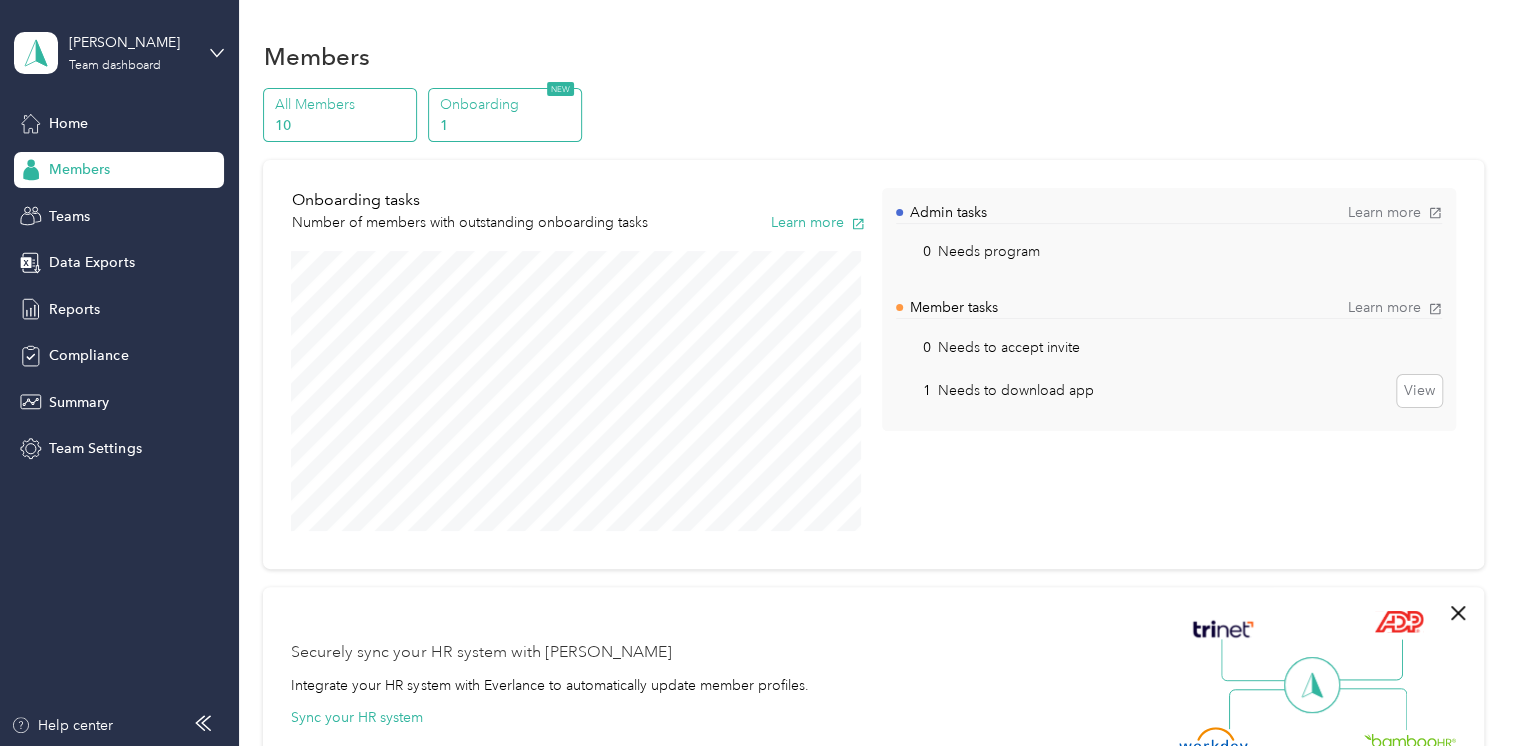 click on "10" at bounding box center (343, 125) 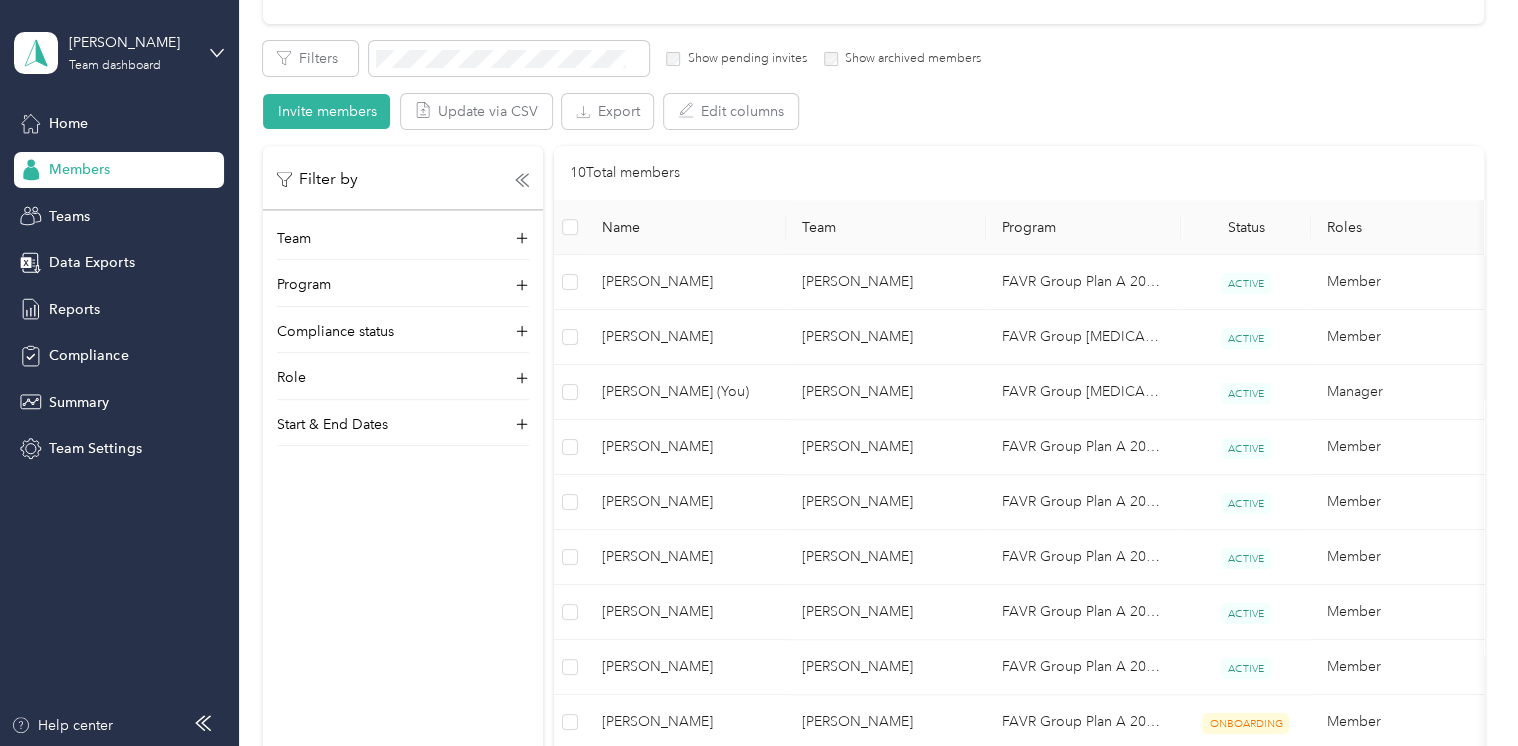 scroll, scrollTop: 400, scrollLeft: 0, axis: vertical 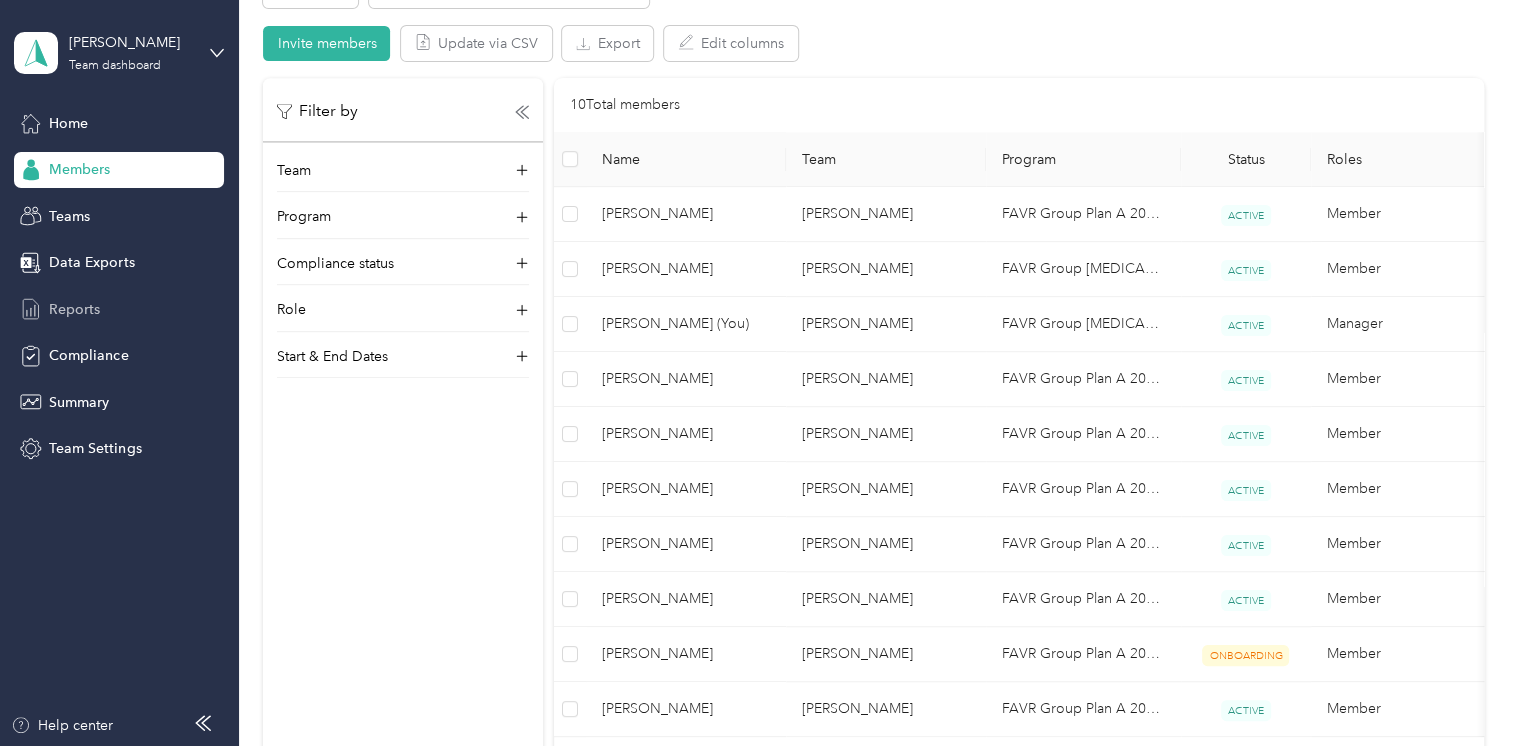 click on "Reports" at bounding box center [74, 309] 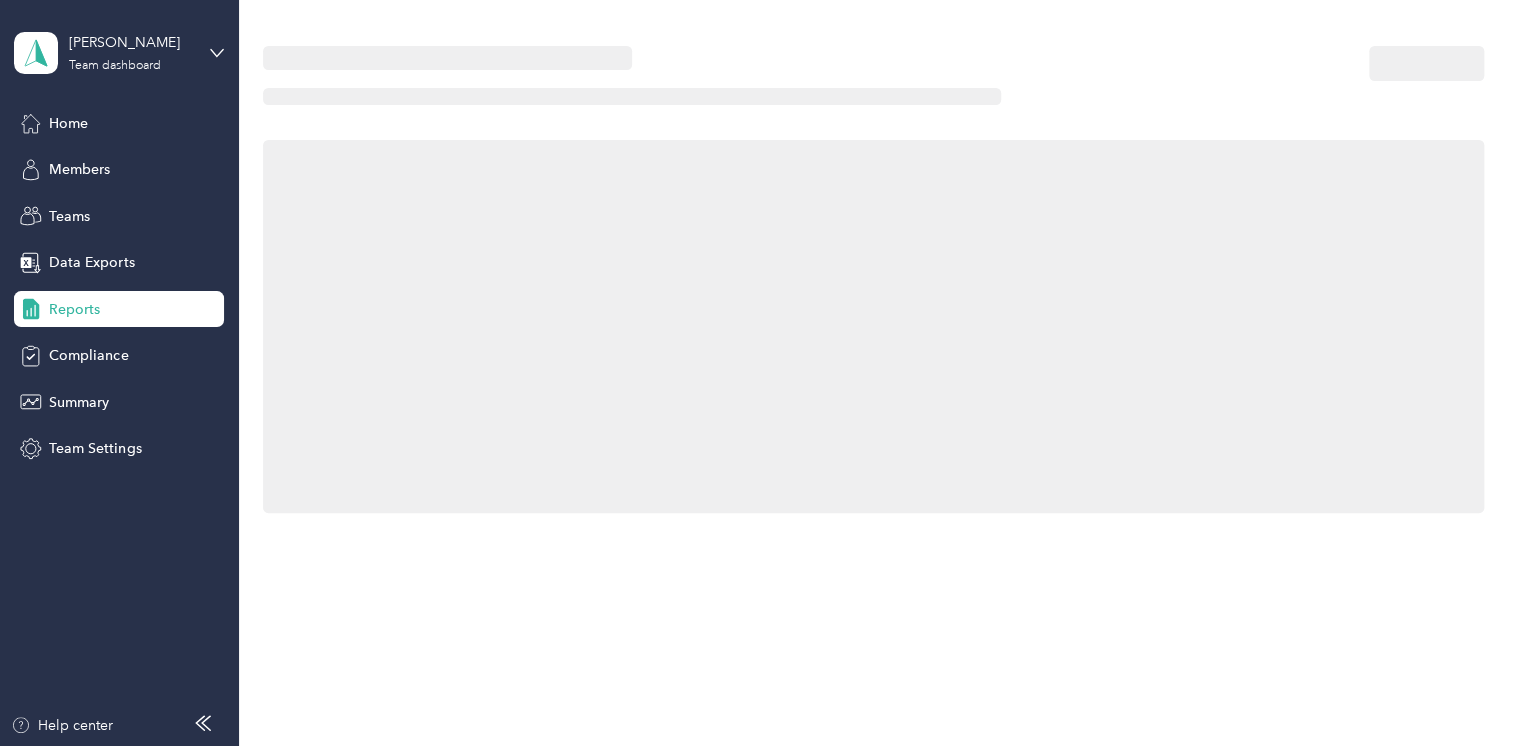 scroll, scrollTop: 0, scrollLeft: 0, axis: both 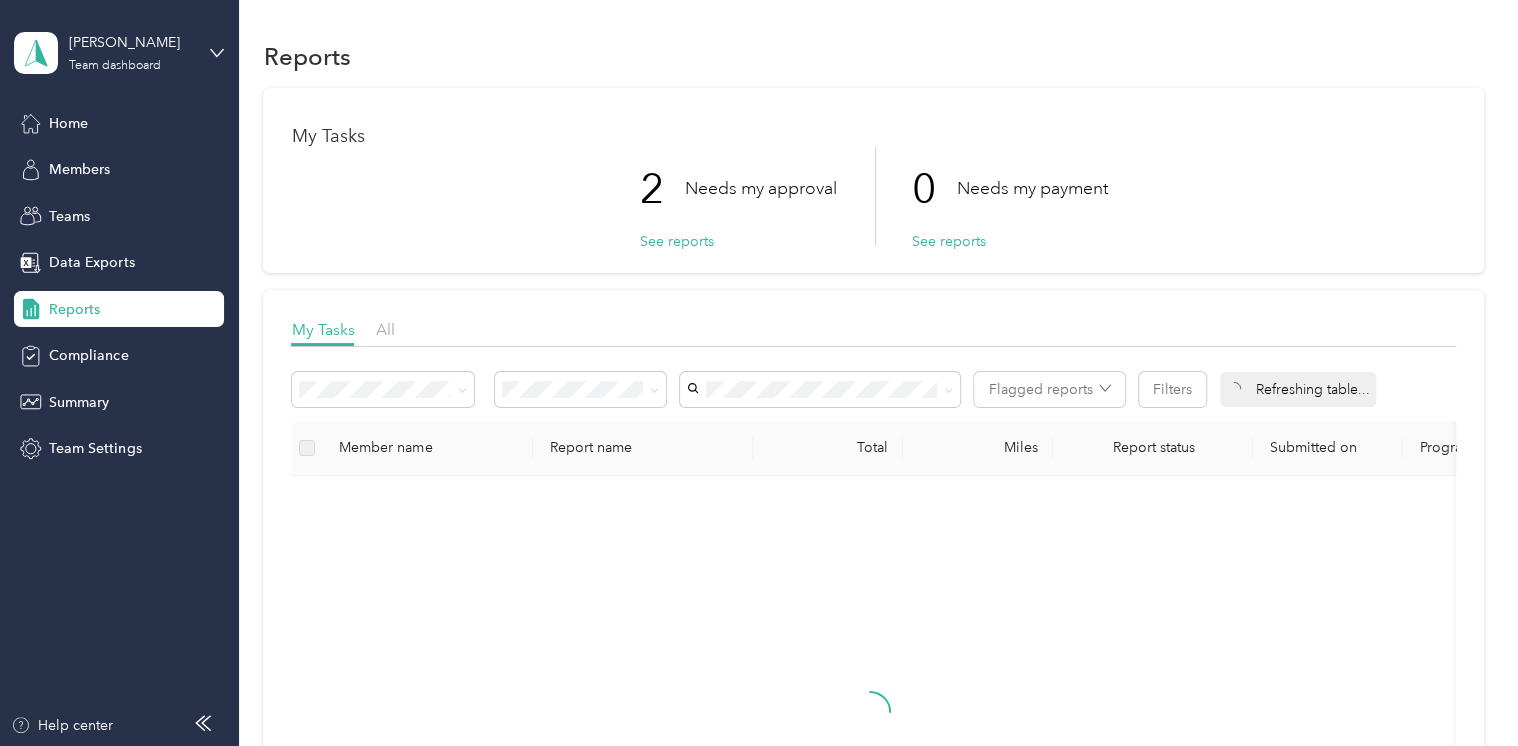 click on "2" at bounding box center (661, 189) 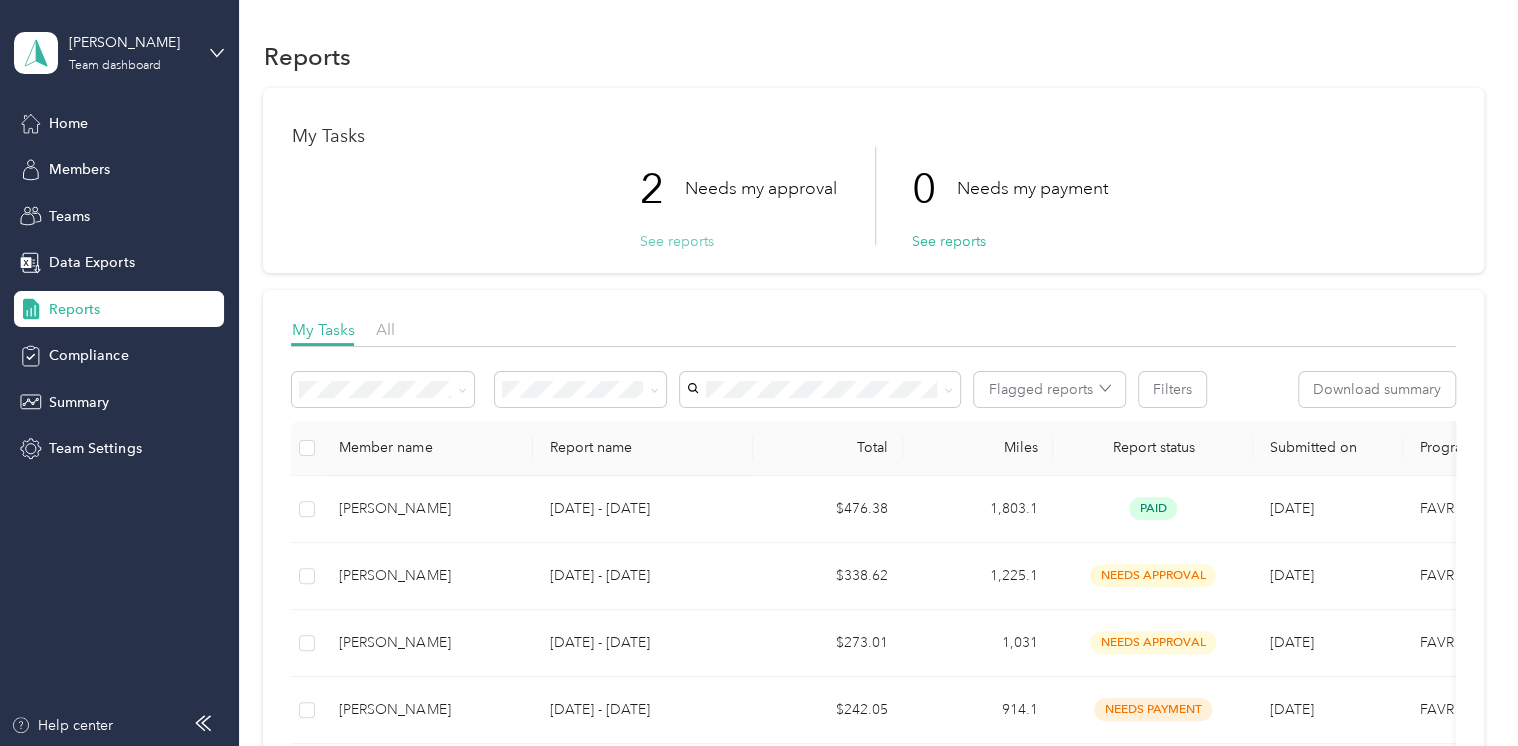 click on "See reports" at bounding box center [676, 241] 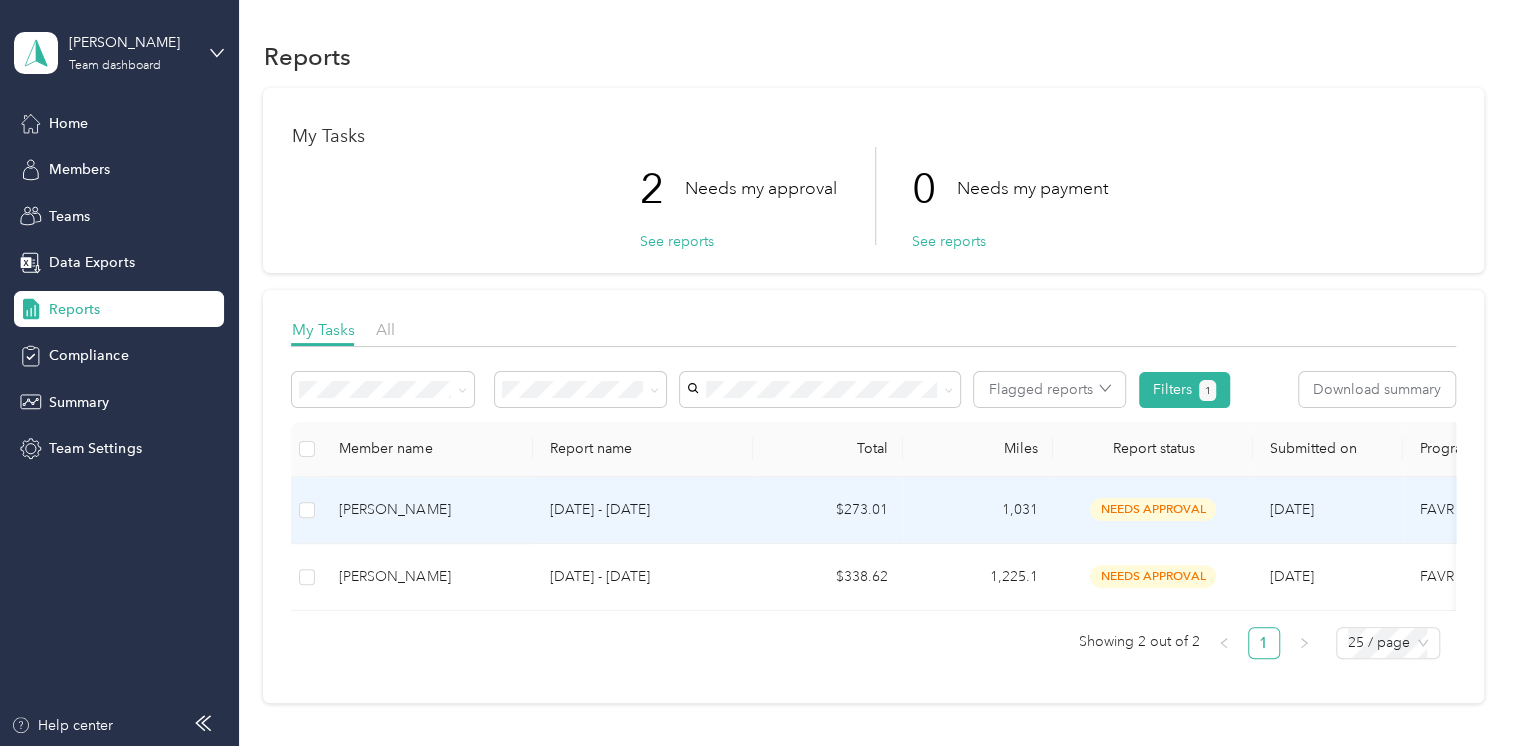 click on "[PERSON_NAME]" at bounding box center [428, 510] 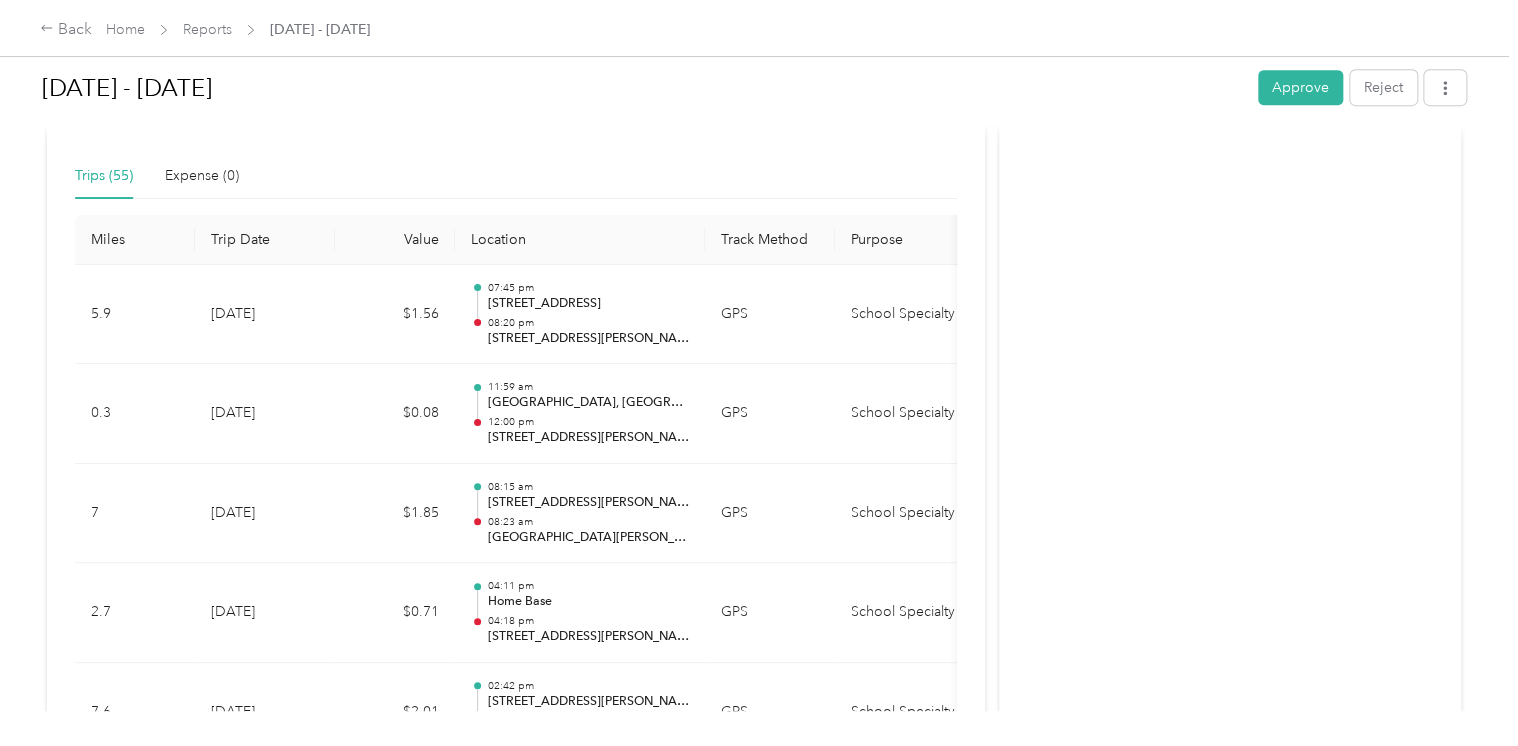 scroll, scrollTop: 500, scrollLeft: 0, axis: vertical 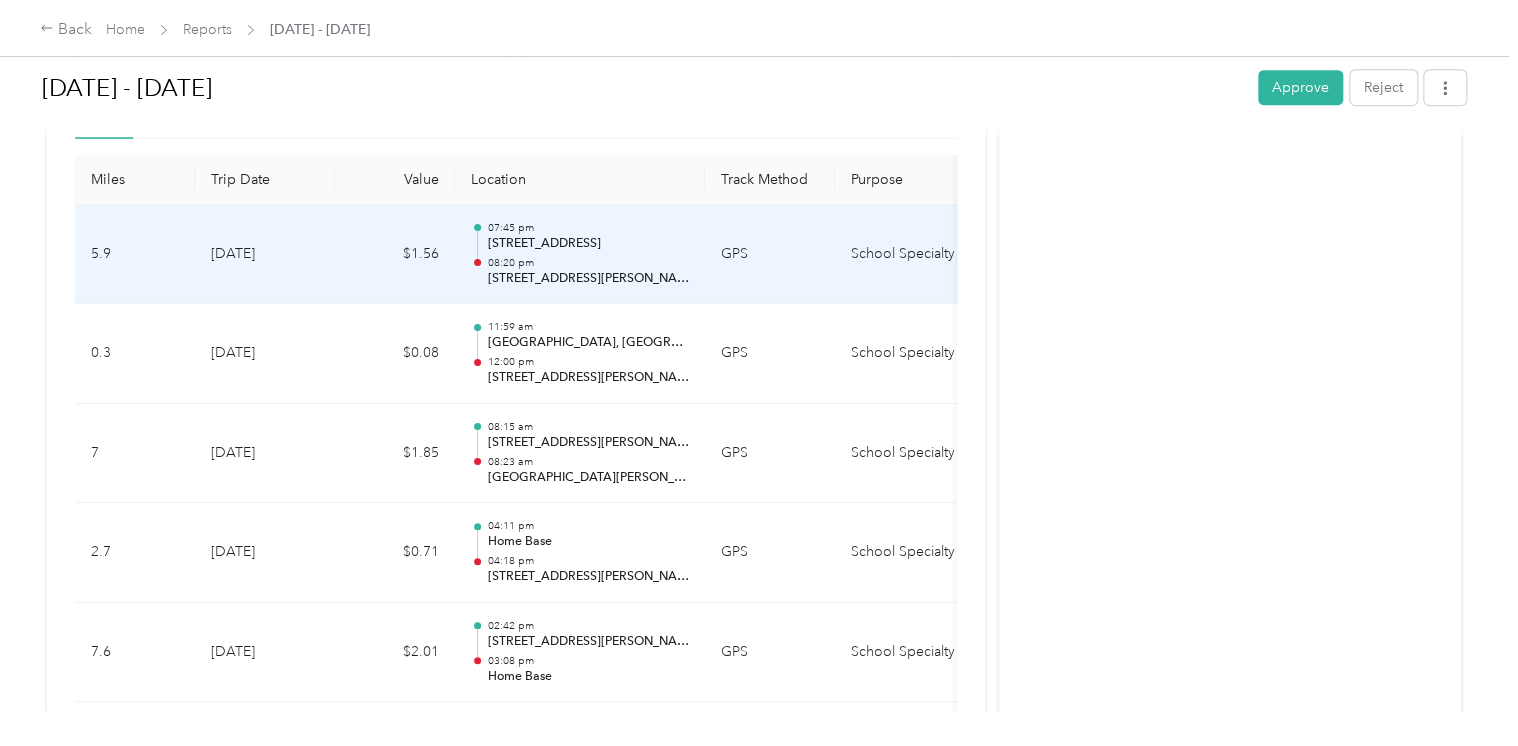 click on "08:20 pm" at bounding box center (588, 263) 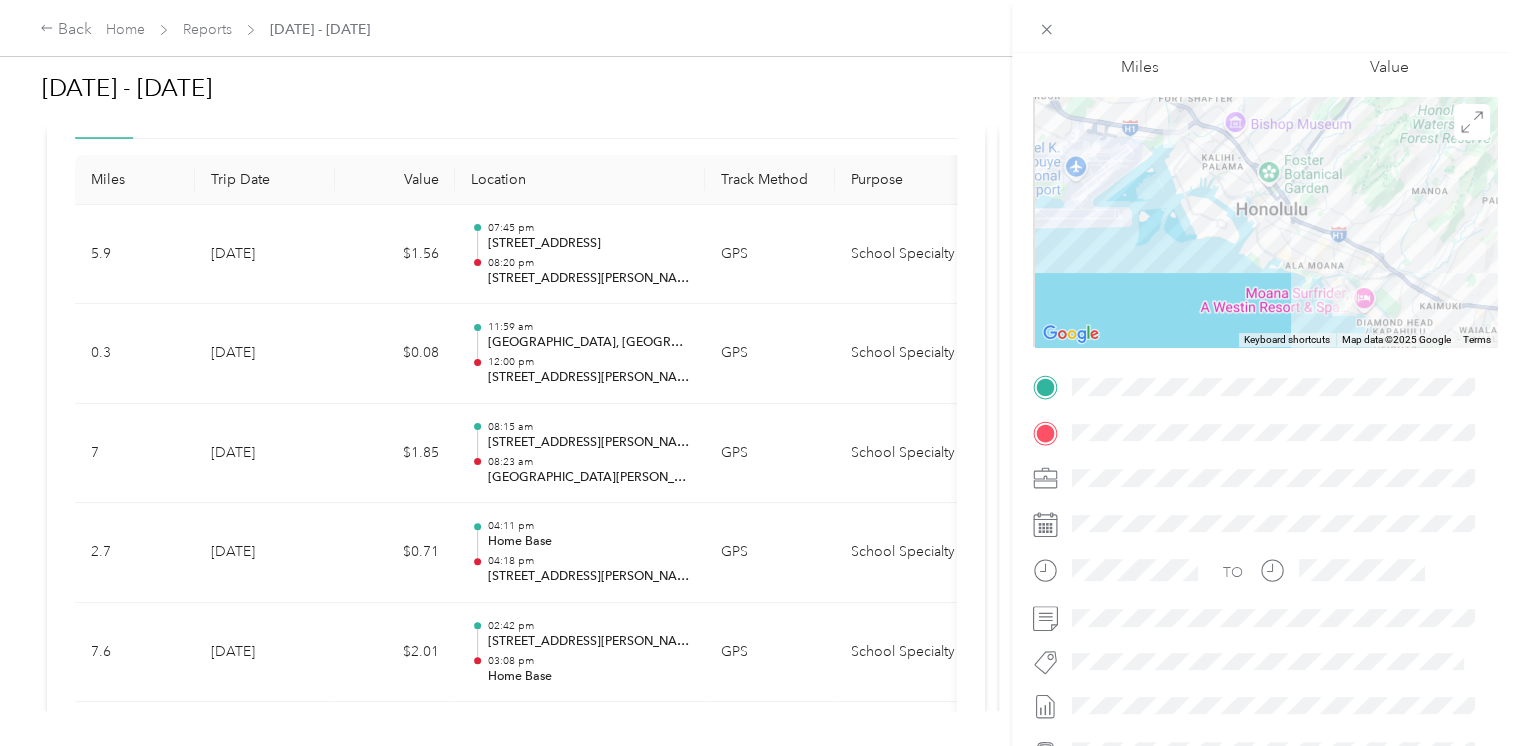 scroll, scrollTop: 99, scrollLeft: 0, axis: vertical 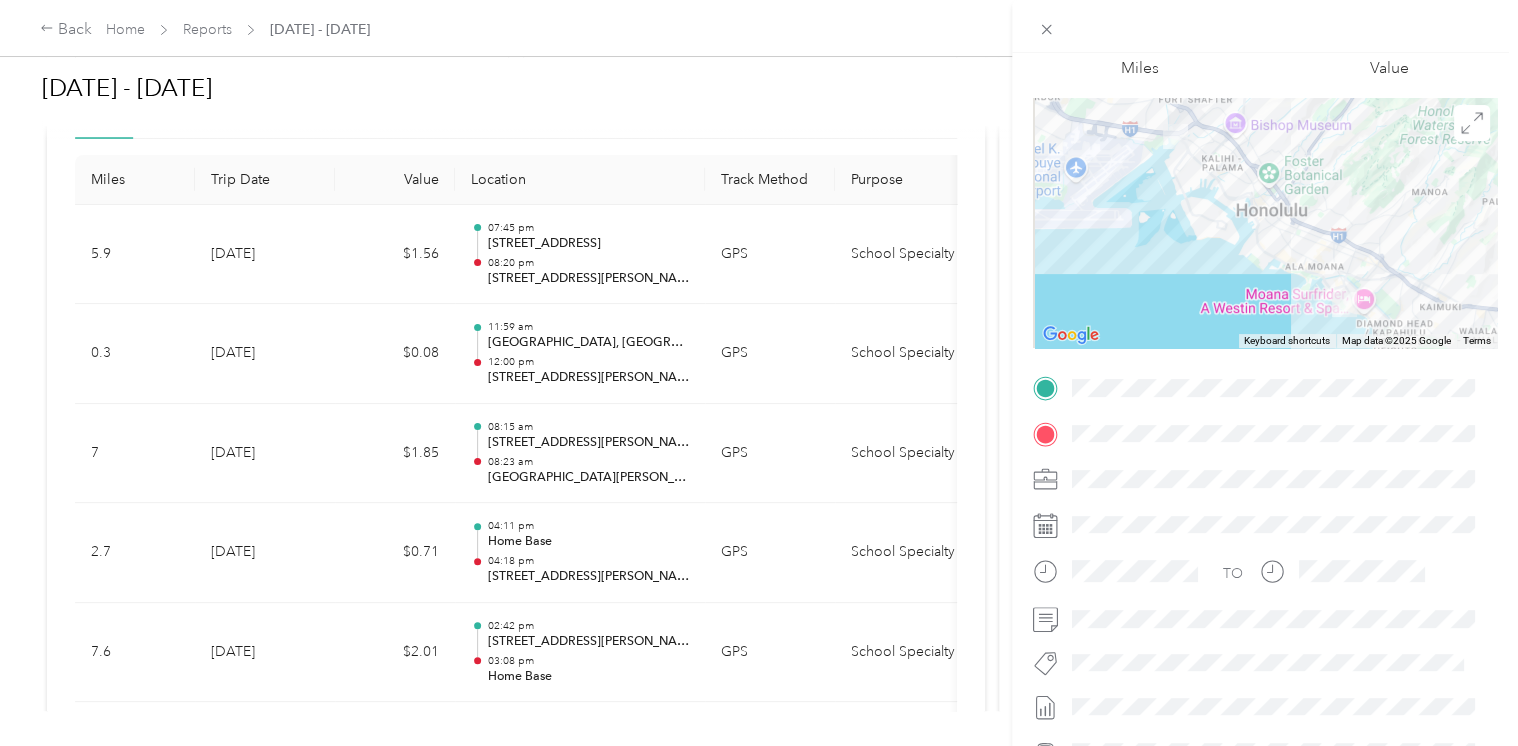 click on "Trip details This trip cannot be edited because it is either under review, approved, or paid. Contact your Team Manager to edit it. 5.9 Miles 1.56 Value  To navigate the map with touch gestures double-tap and hold your finger on the map, then drag the map. ← Move left → Move right ↑ Move up ↓ Move down + Zoom in - Zoom out Home Jump left by 75% End Jump right by 75% Page Up Jump up by 75% Page Down Jump down by 75% To navigate, press the arrow keys. Keyboard shortcuts Map Data Map data ©2025 Google Map data ©2025 Google 2 km  Click to toggle between metric and imperial units Terms Report a map error TO" at bounding box center [759, 373] 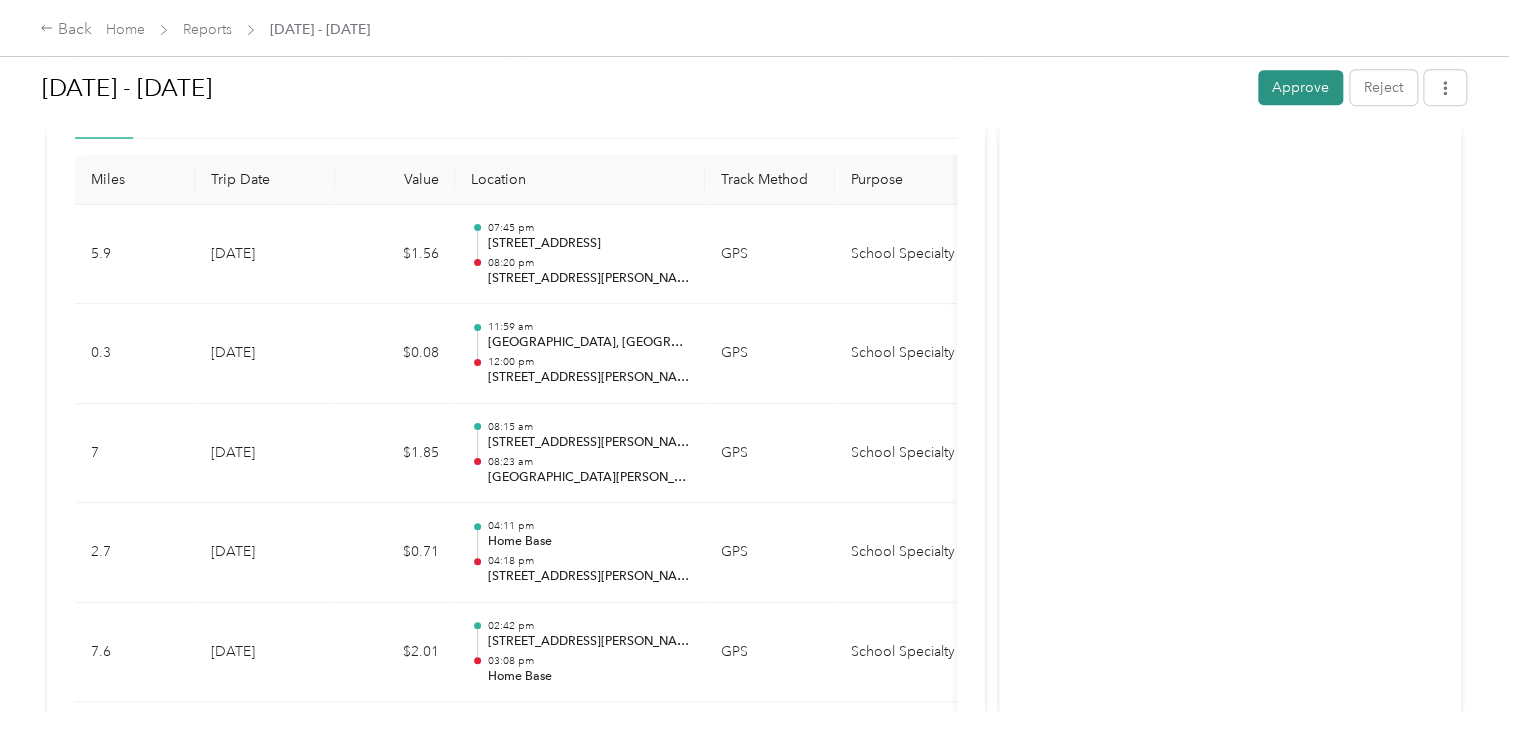 click on "Approve" at bounding box center (1300, 87) 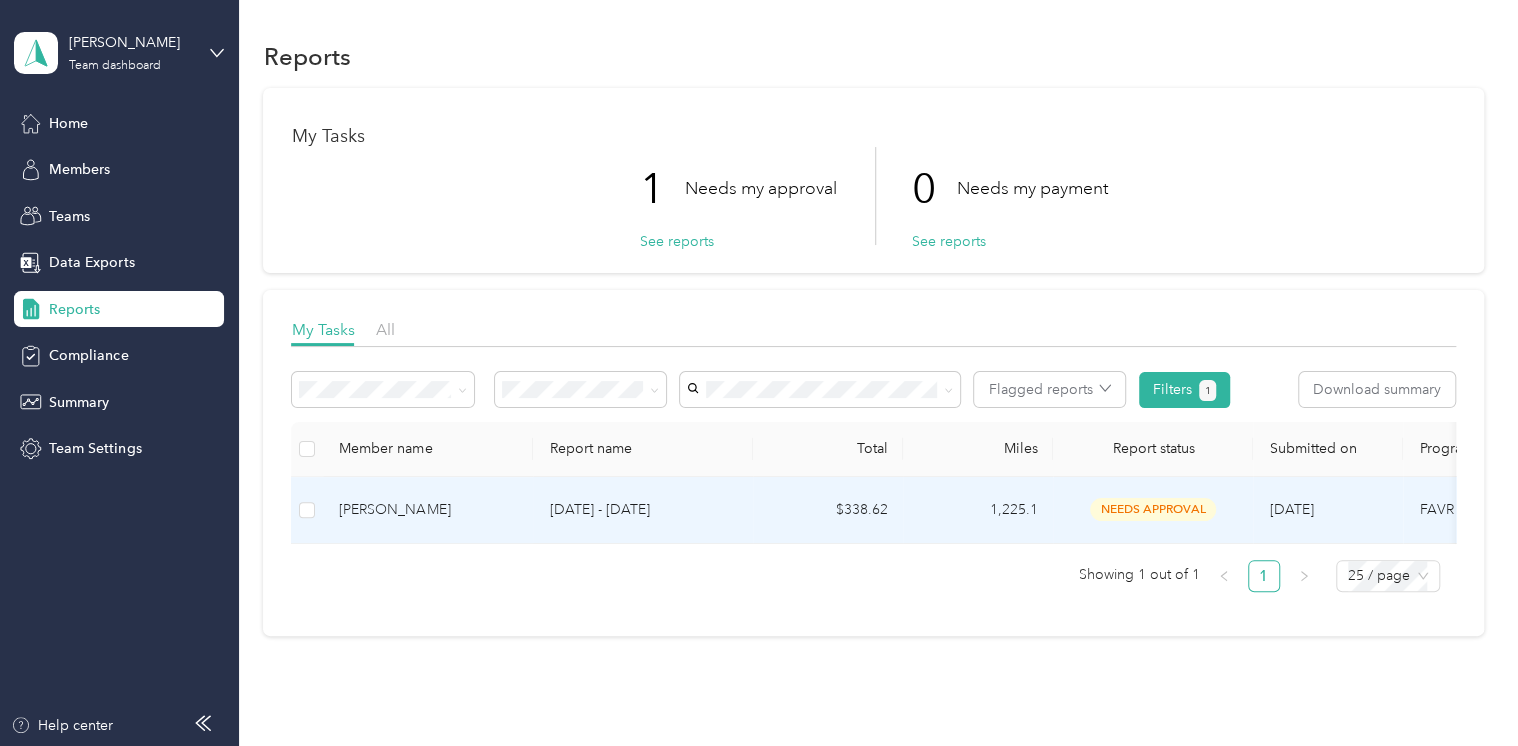click on "[PERSON_NAME]" at bounding box center [428, 510] 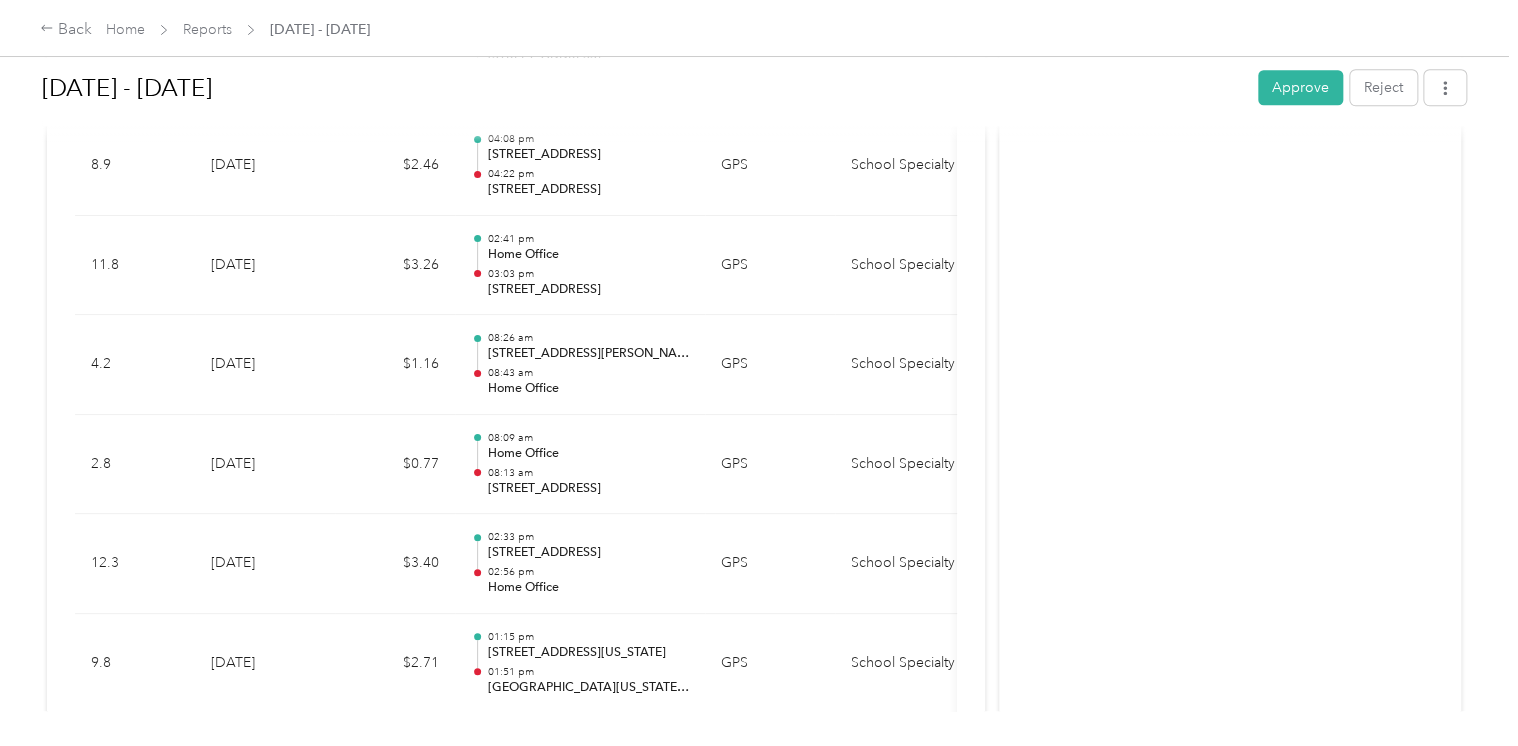 scroll, scrollTop: 713, scrollLeft: 0, axis: vertical 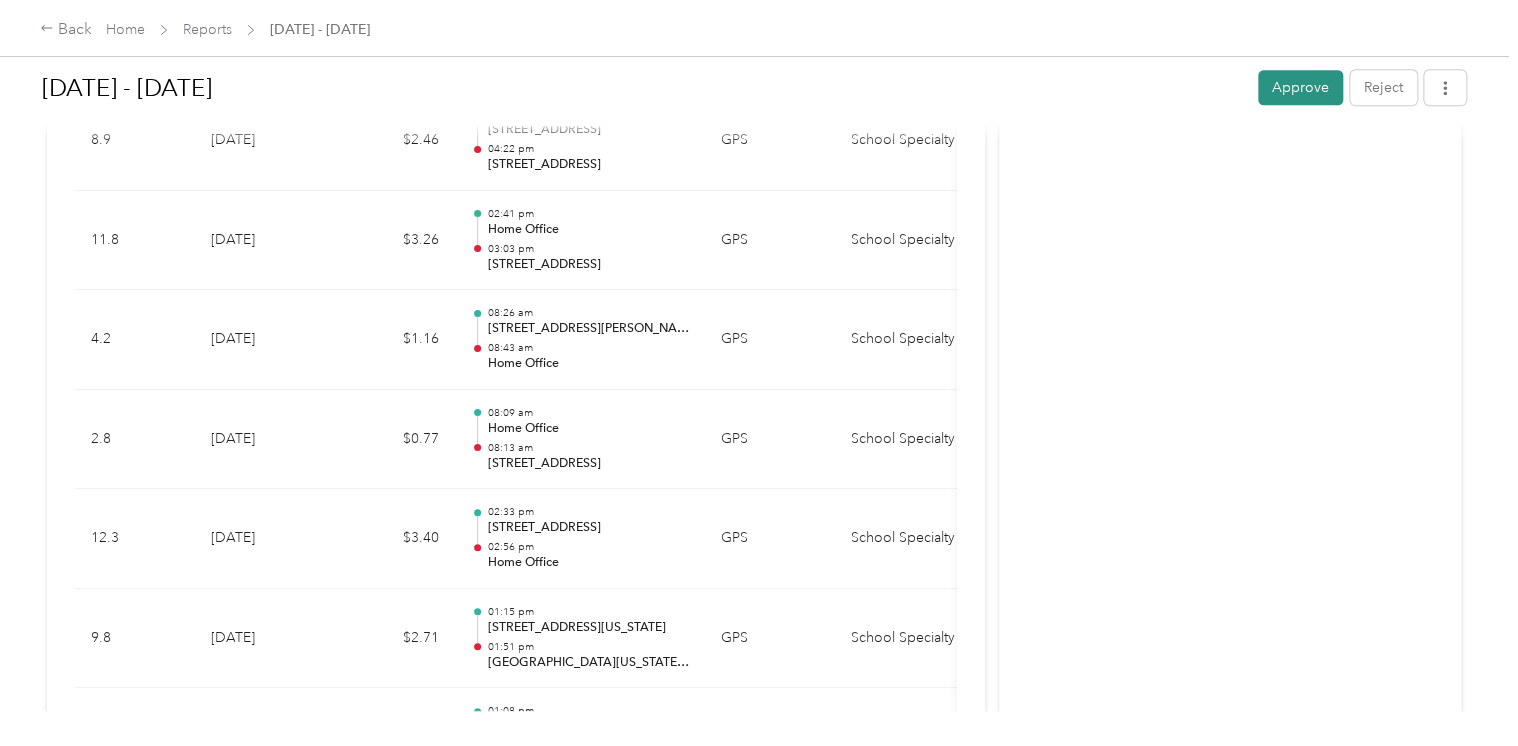 click on "Approve" at bounding box center (1300, 87) 